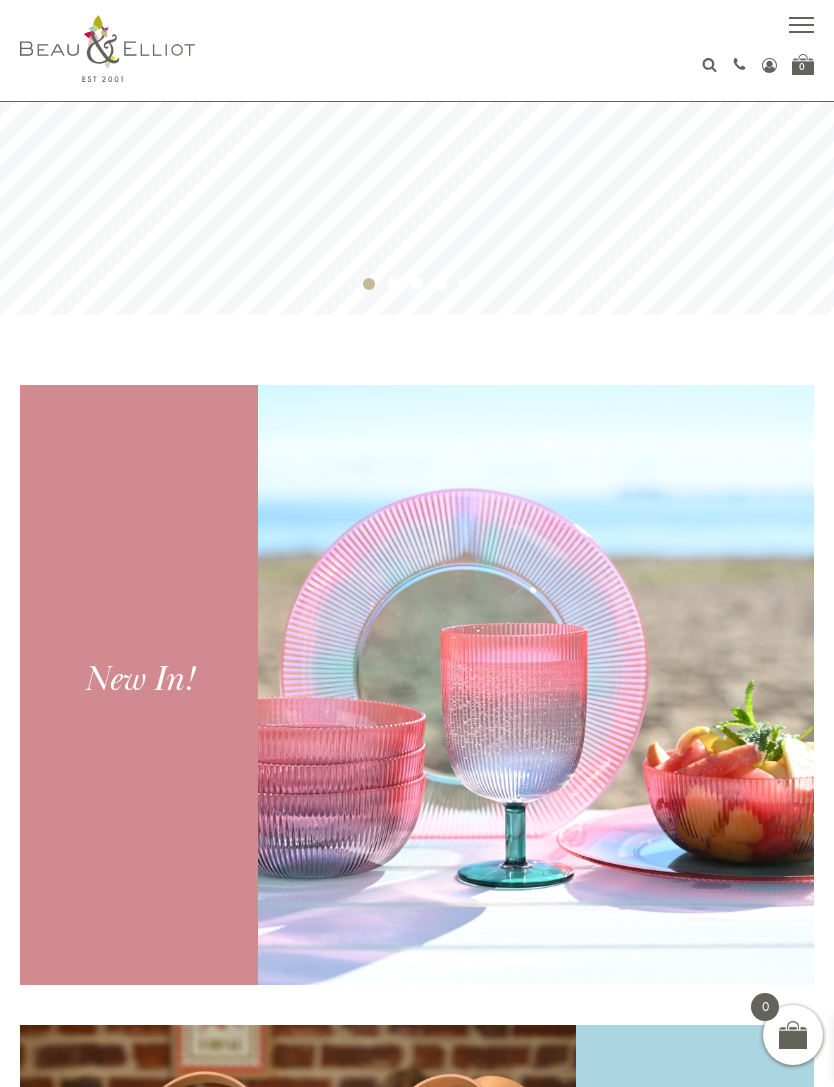 scroll, scrollTop: 258, scrollLeft: 0, axis: vertical 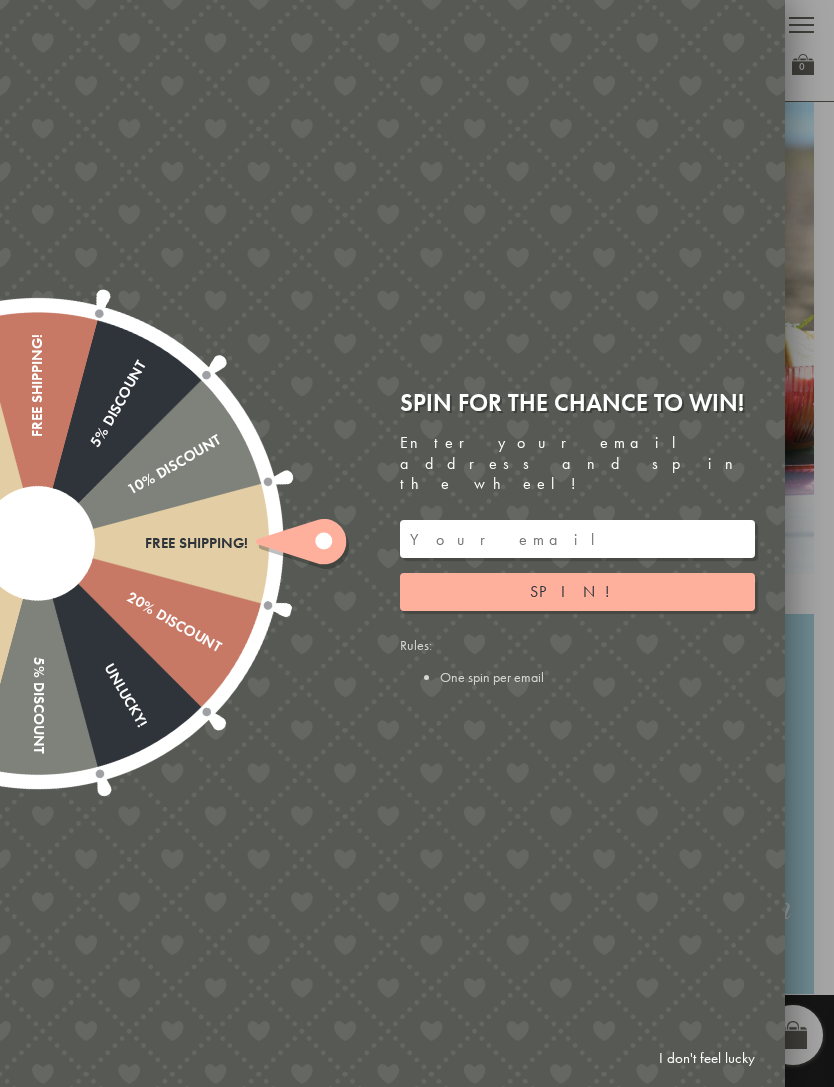 click on "I don't feel lucky" at bounding box center (707, 1058) 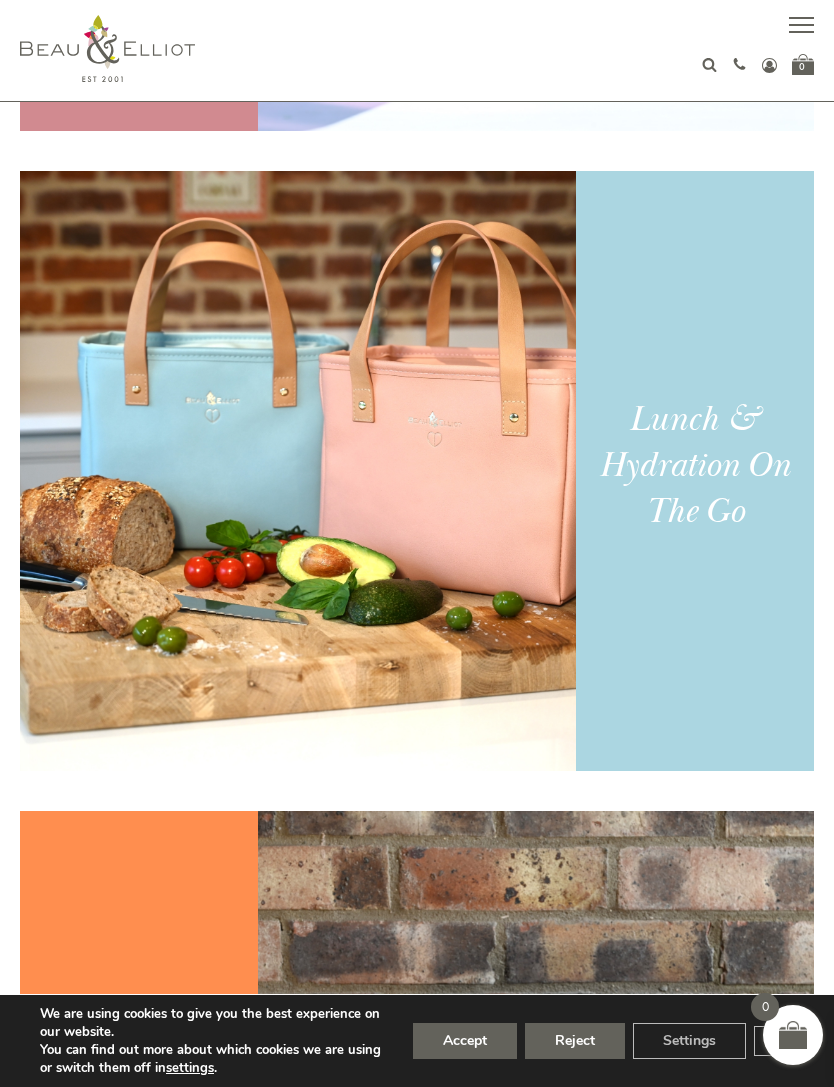 scroll, scrollTop: 1028, scrollLeft: 0, axis: vertical 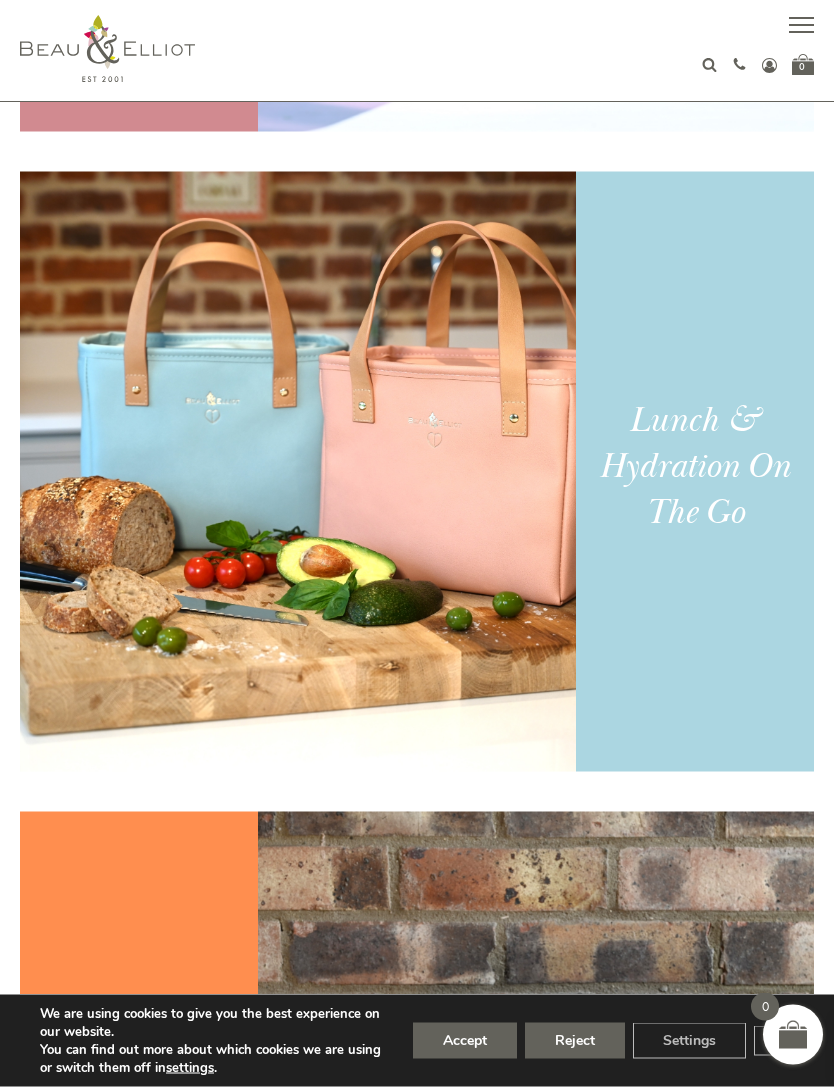 click on "Lunch & Hydration On The Go" at bounding box center (695, 467) 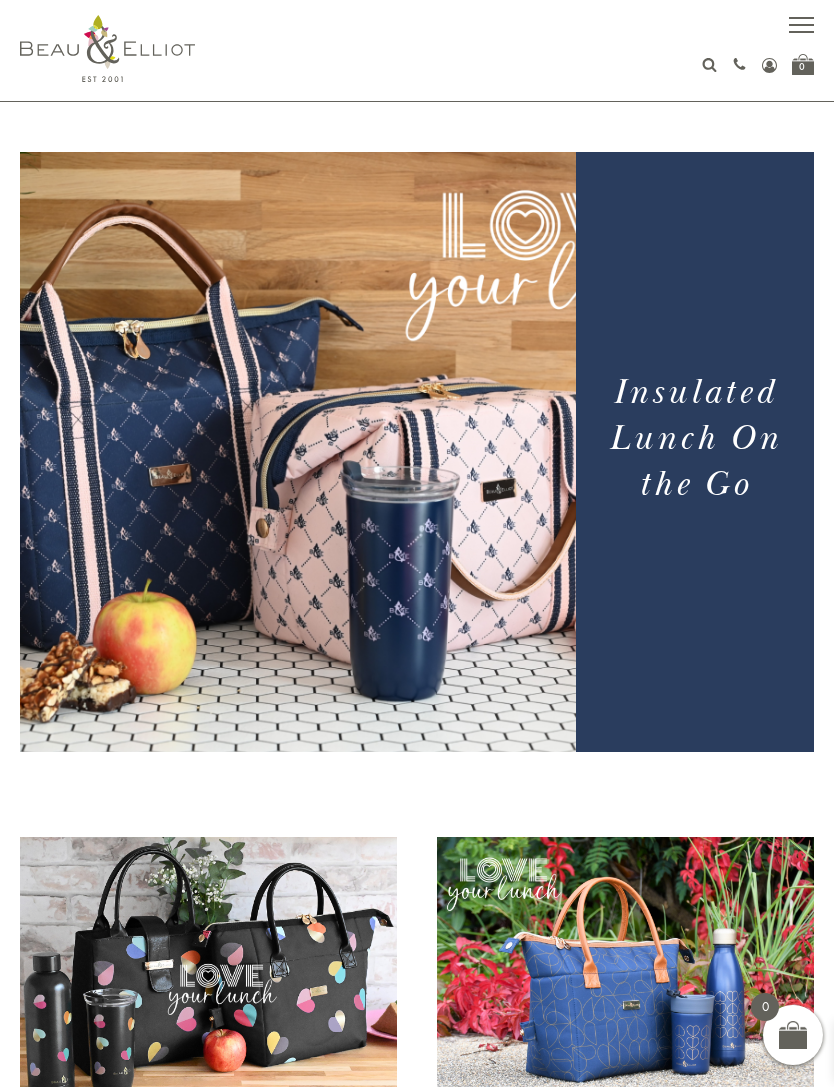 scroll, scrollTop: 0, scrollLeft: 0, axis: both 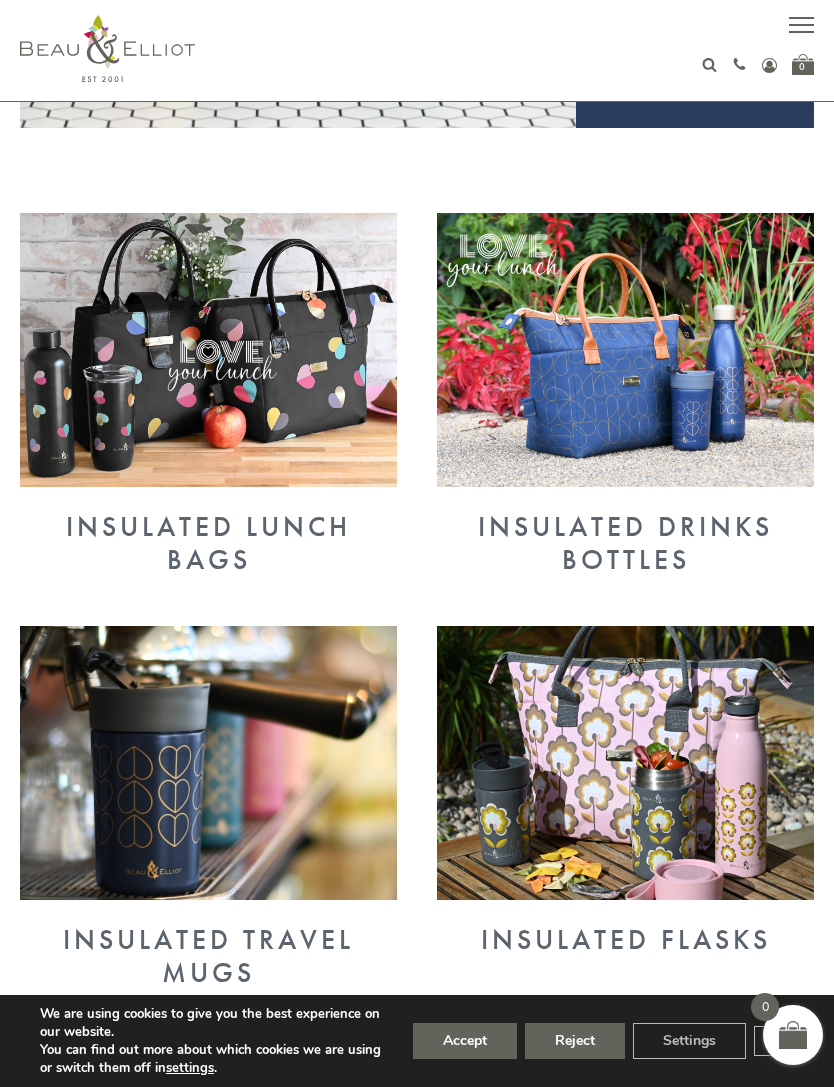 click on "Insulated Travel Mugs" at bounding box center [208, 956] 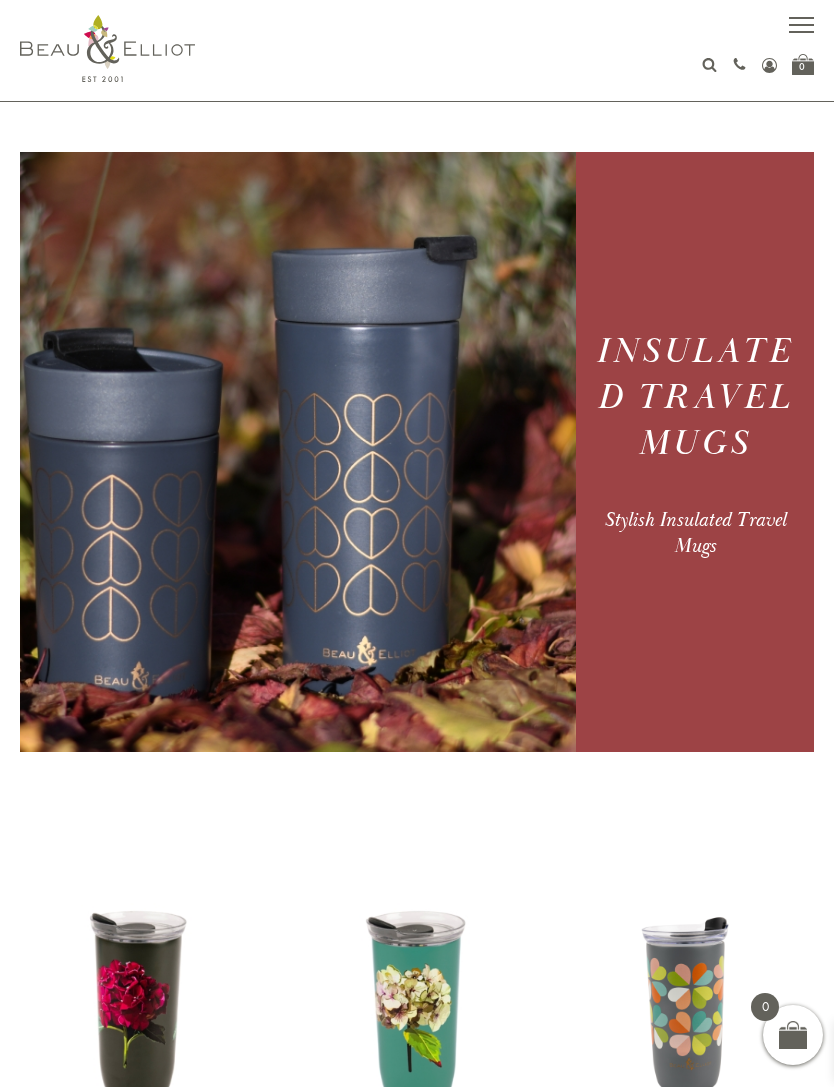 scroll, scrollTop: 0, scrollLeft: 0, axis: both 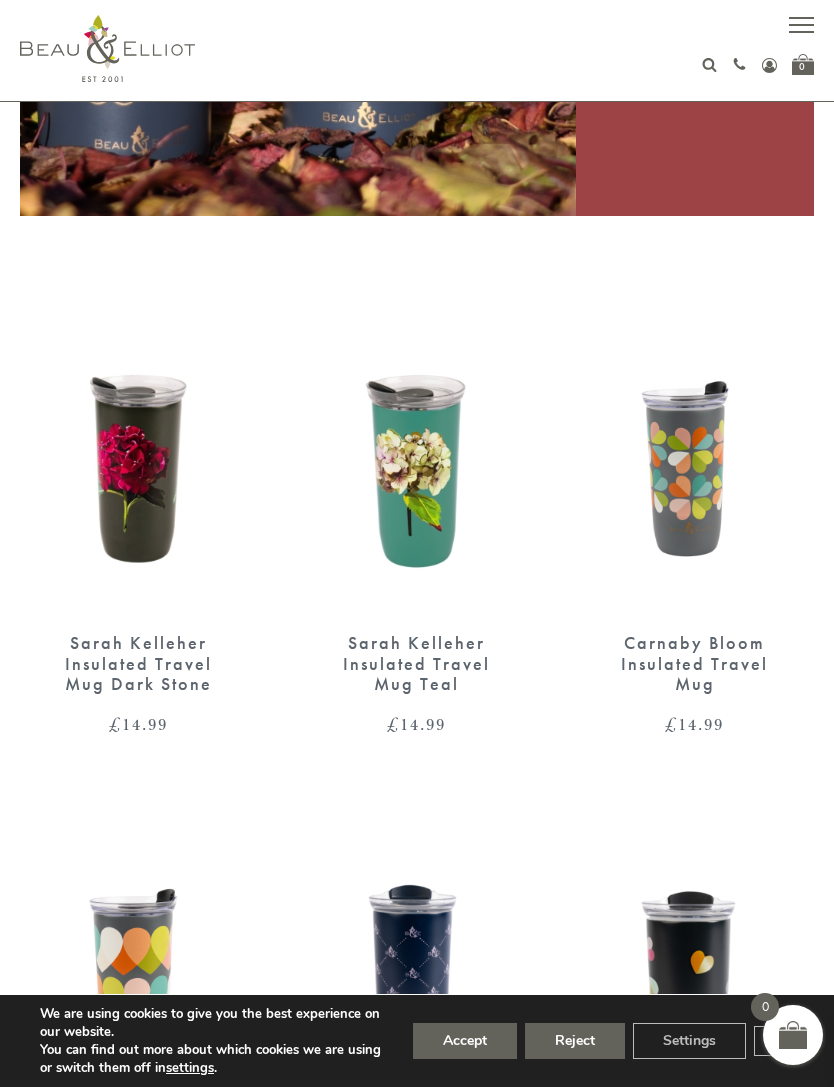 click on "Carnaby Bloom Insulated Travel Mug" at bounding box center [695, 664] 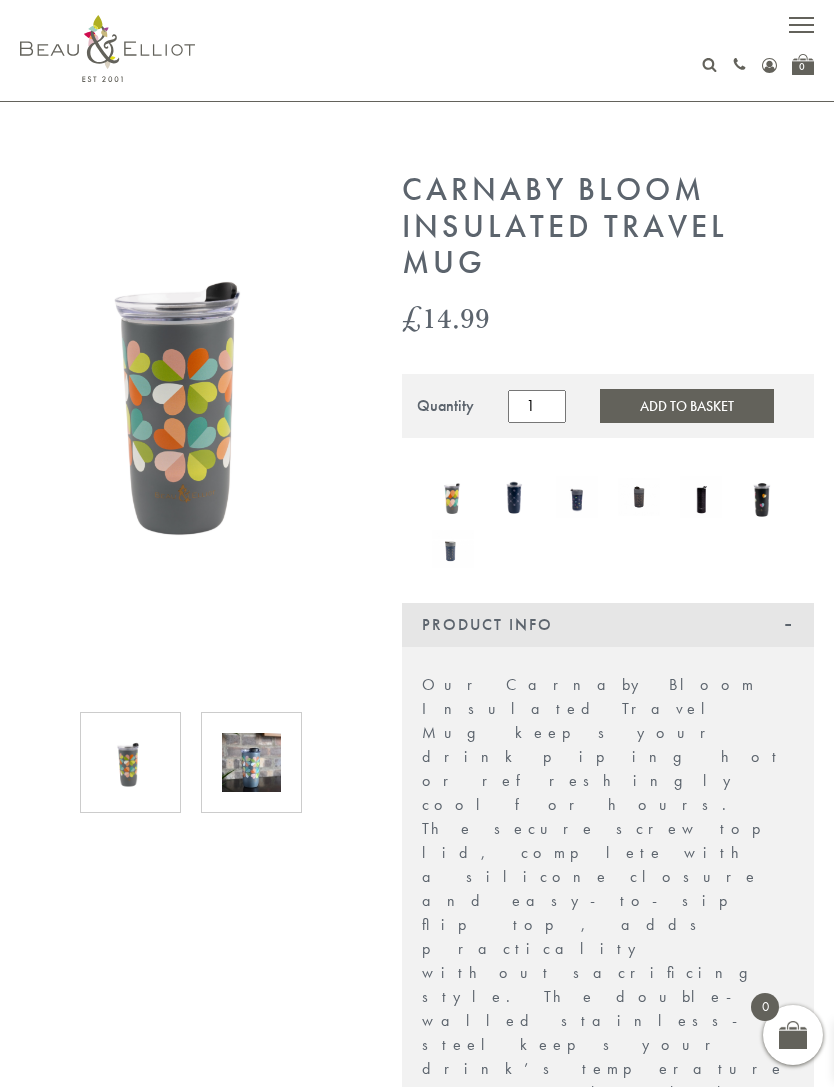 scroll, scrollTop: 0, scrollLeft: 0, axis: both 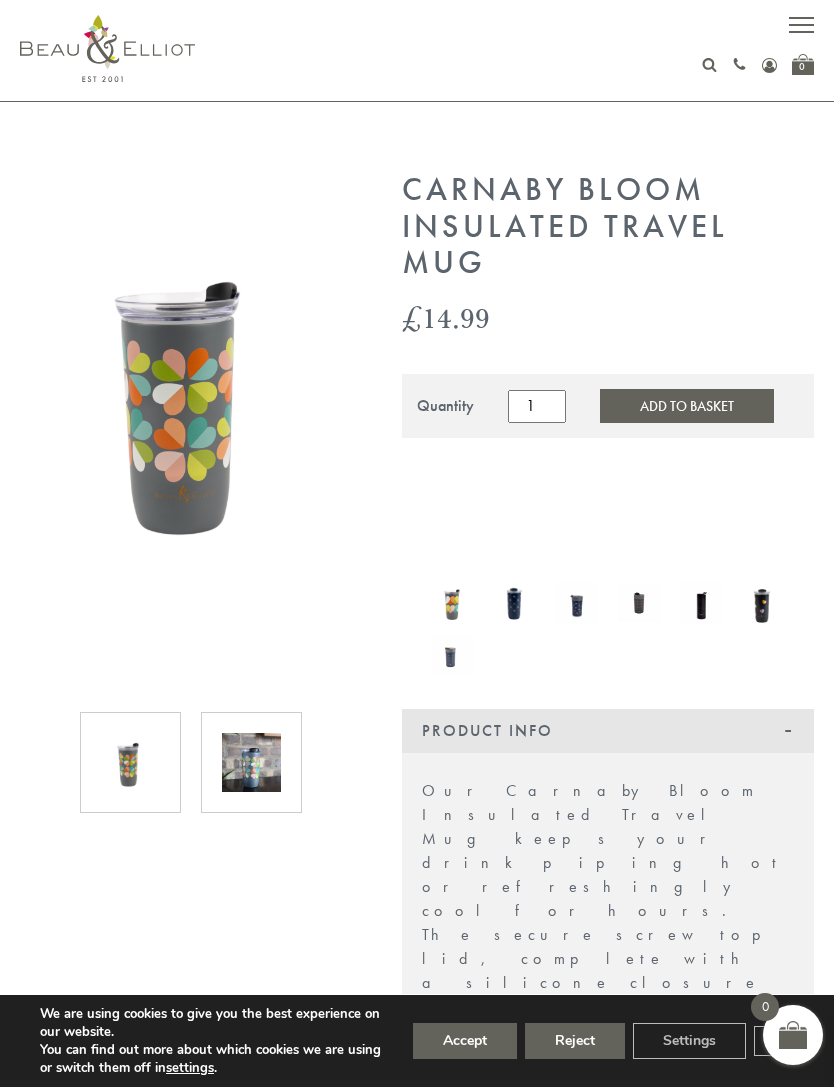 click at bounding box center (251, 762) 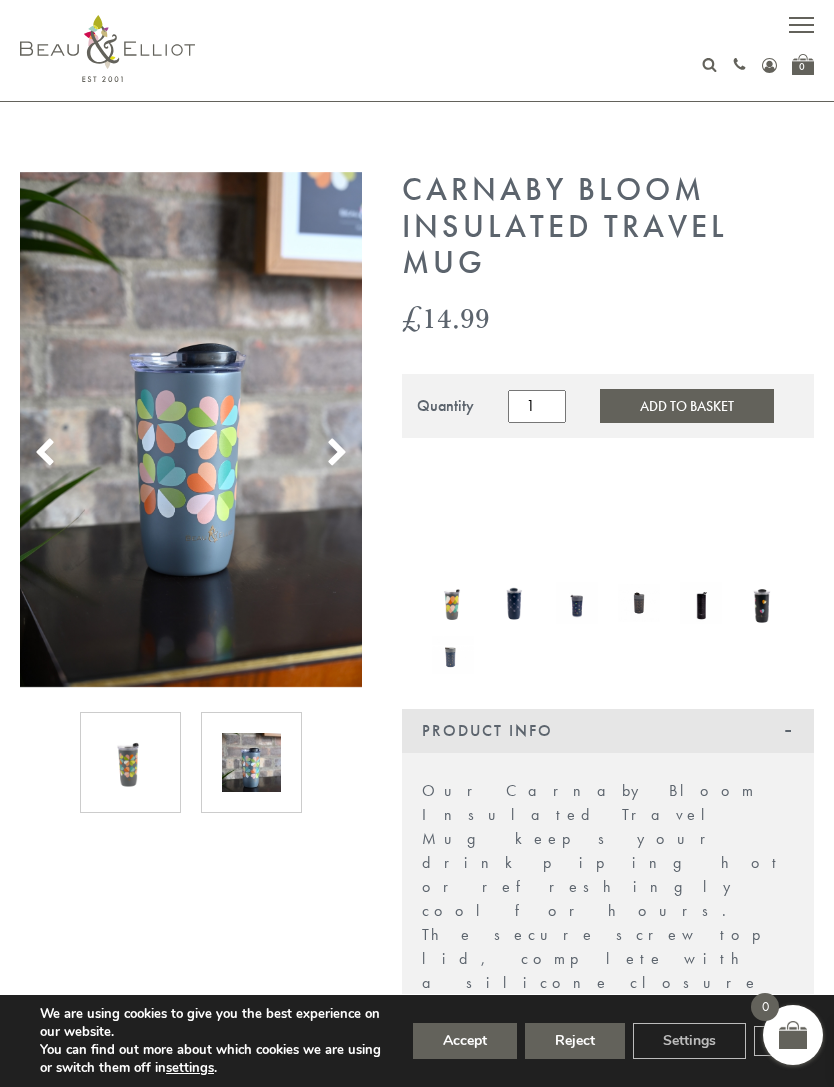 click at bounding box center [130, 762] 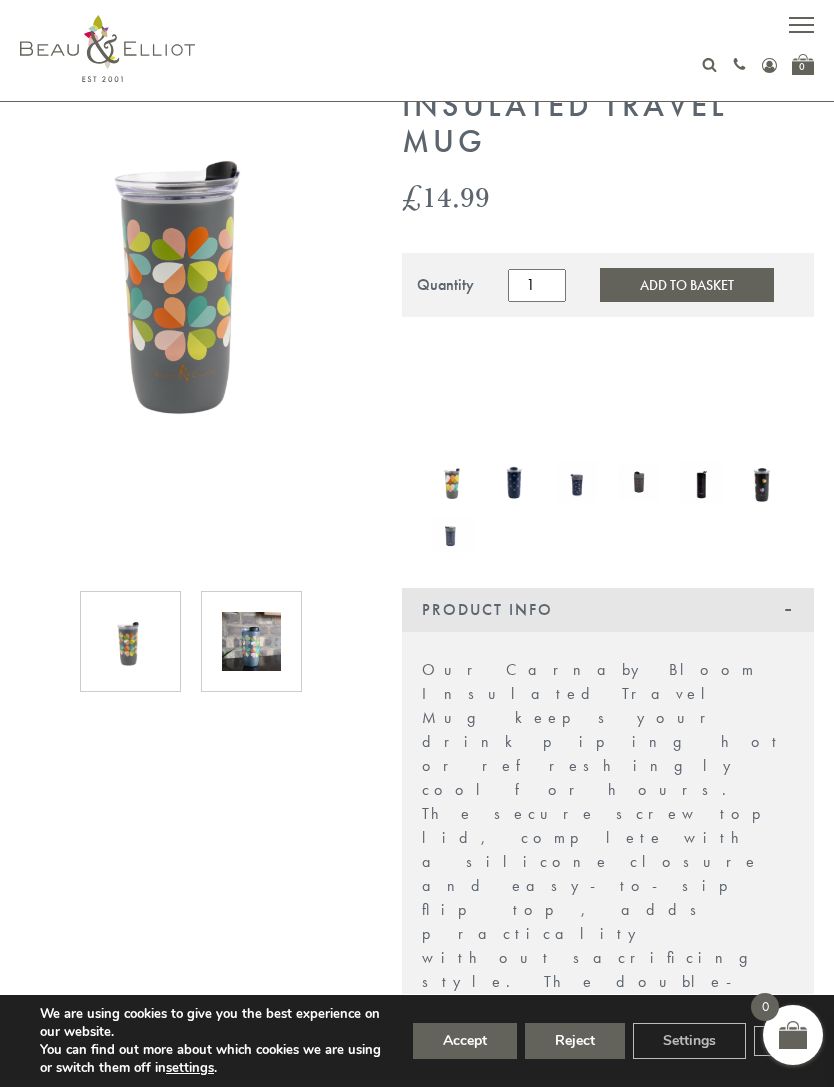 scroll, scrollTop: 0, scrollLeft: 0, axis: both 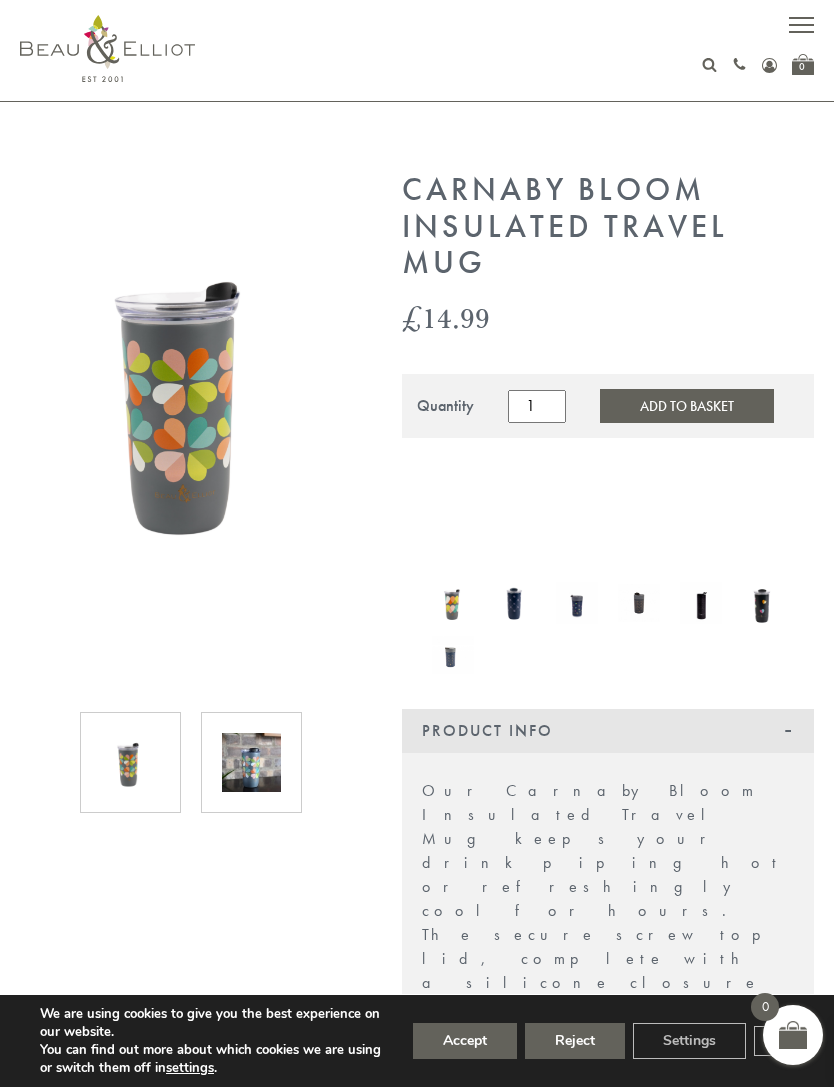 click at bounding box center (515, 602) 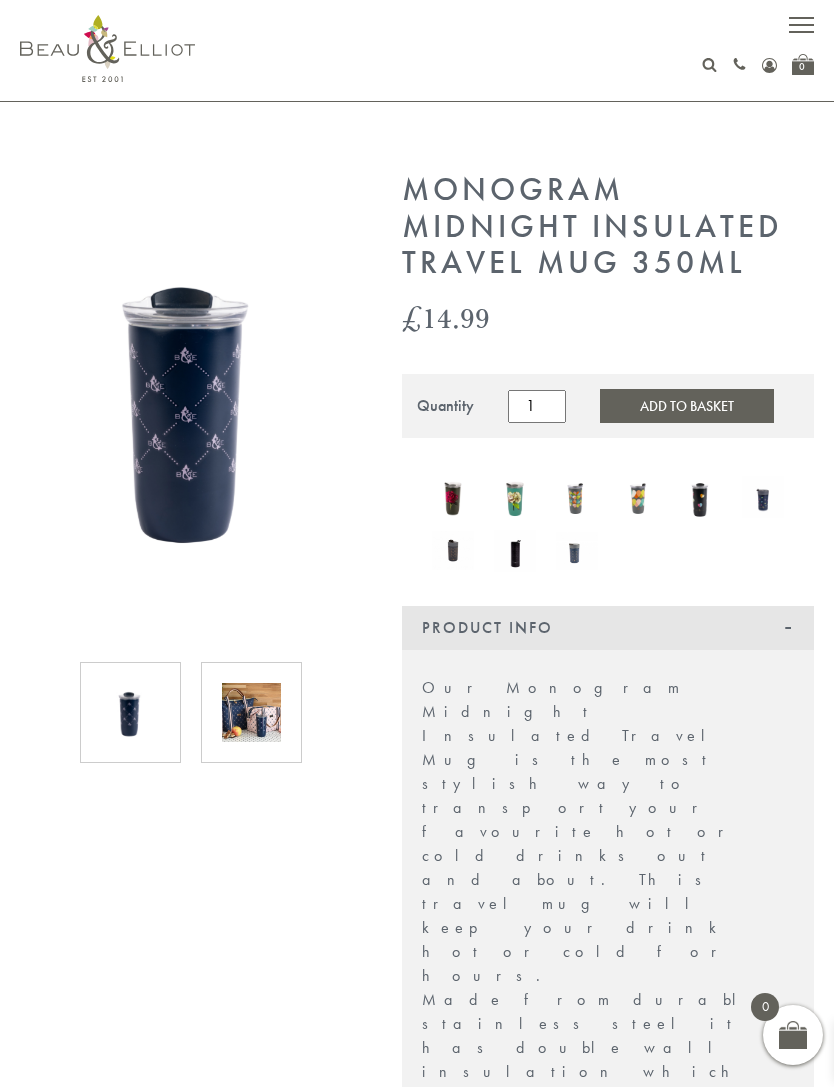 scroll, scrollTop: 0, scrollLeft: 0, axis: both 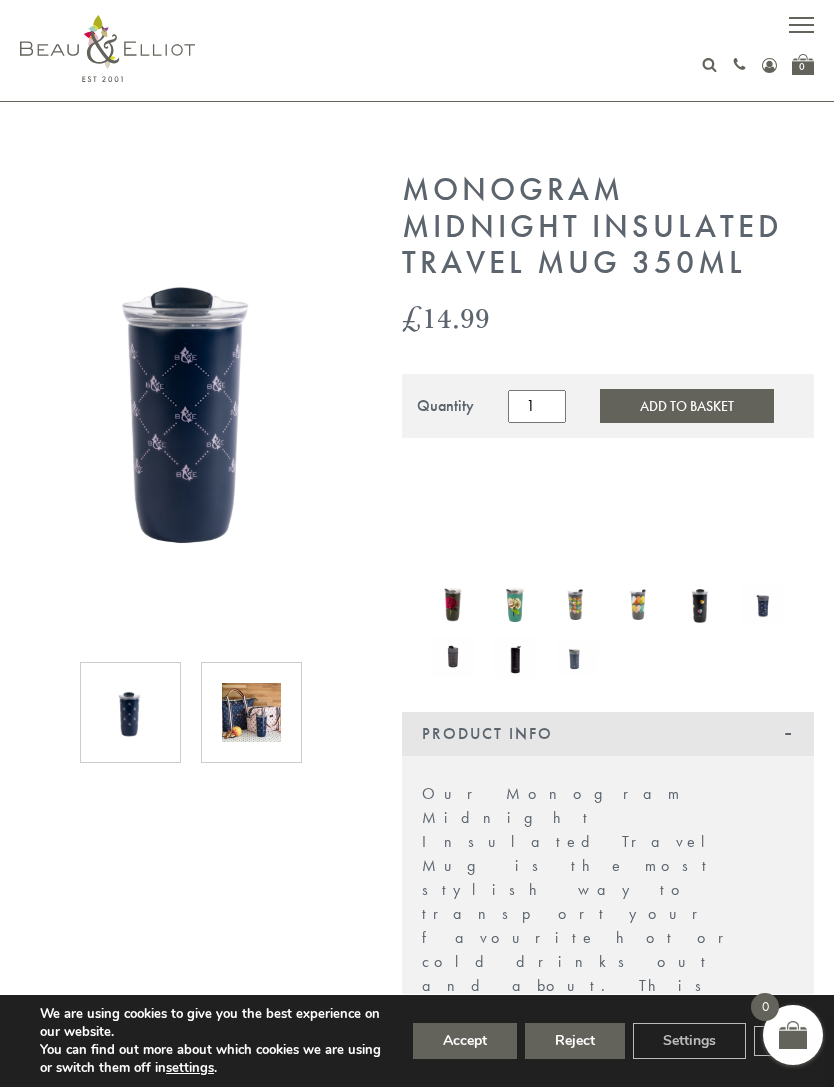 click at bounding box center (515, 603) 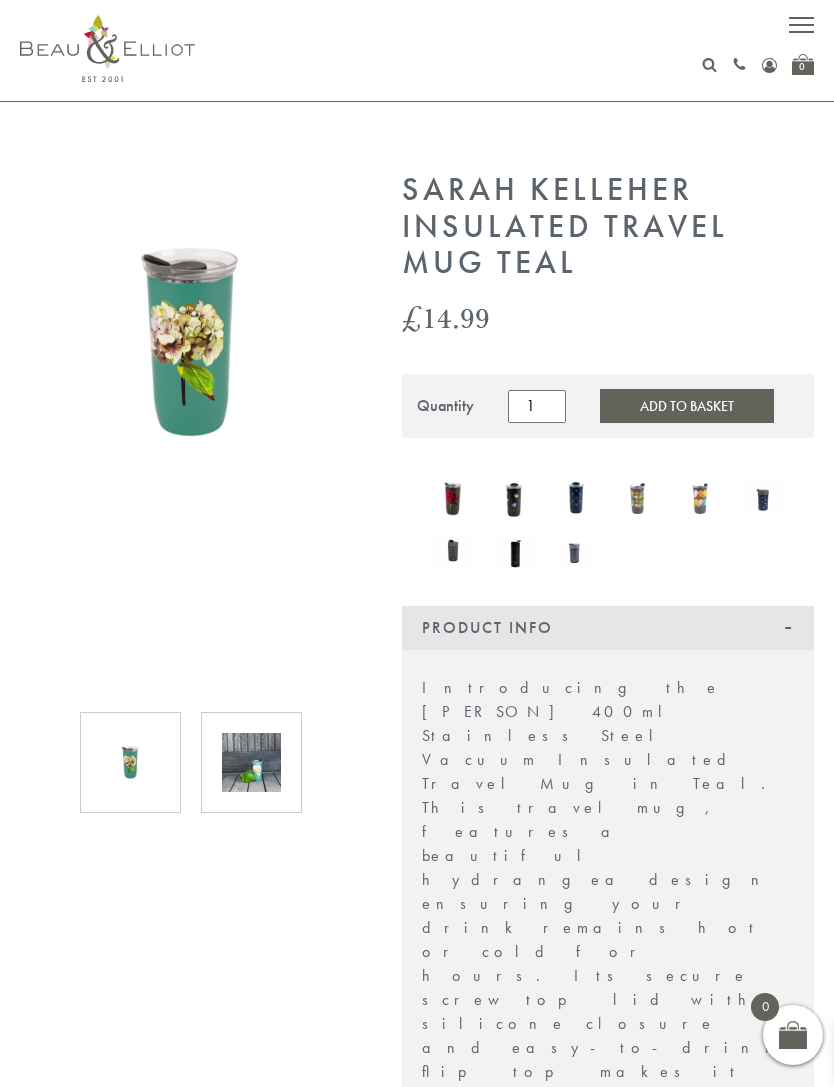 scroll, scrollTop: 0, scrollLeft: 0, axis: both 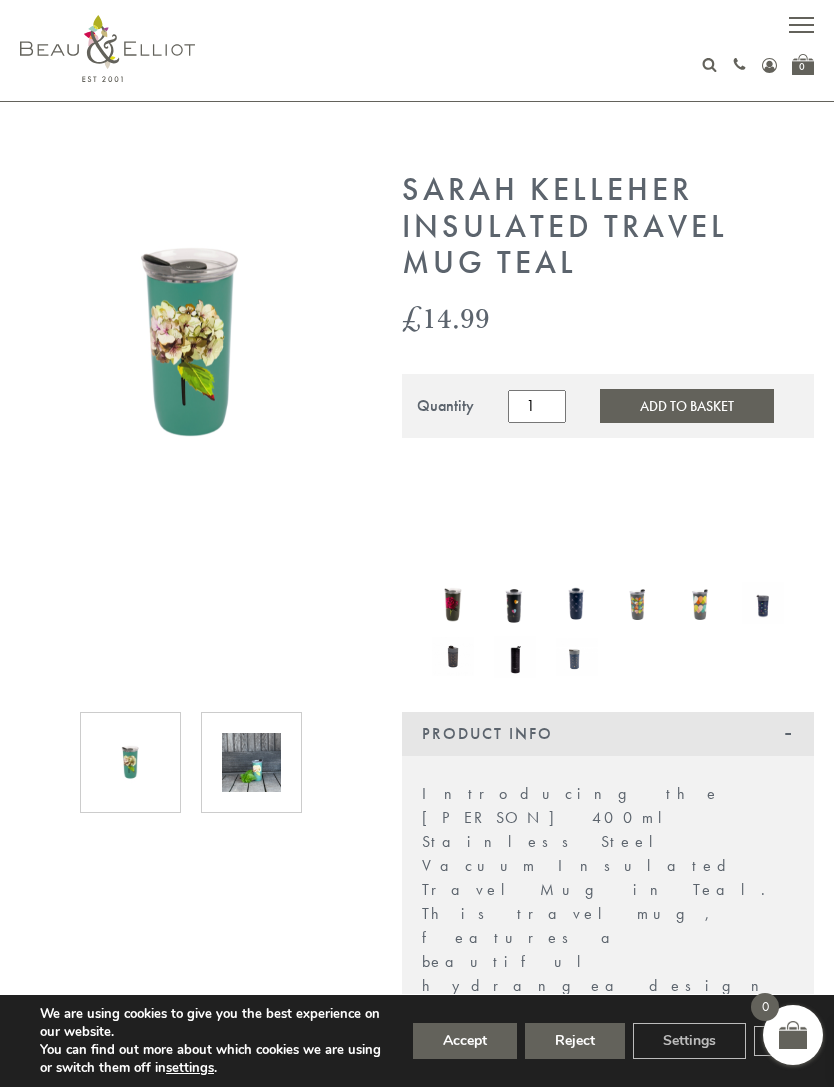 click at bounding box center (453, 603) 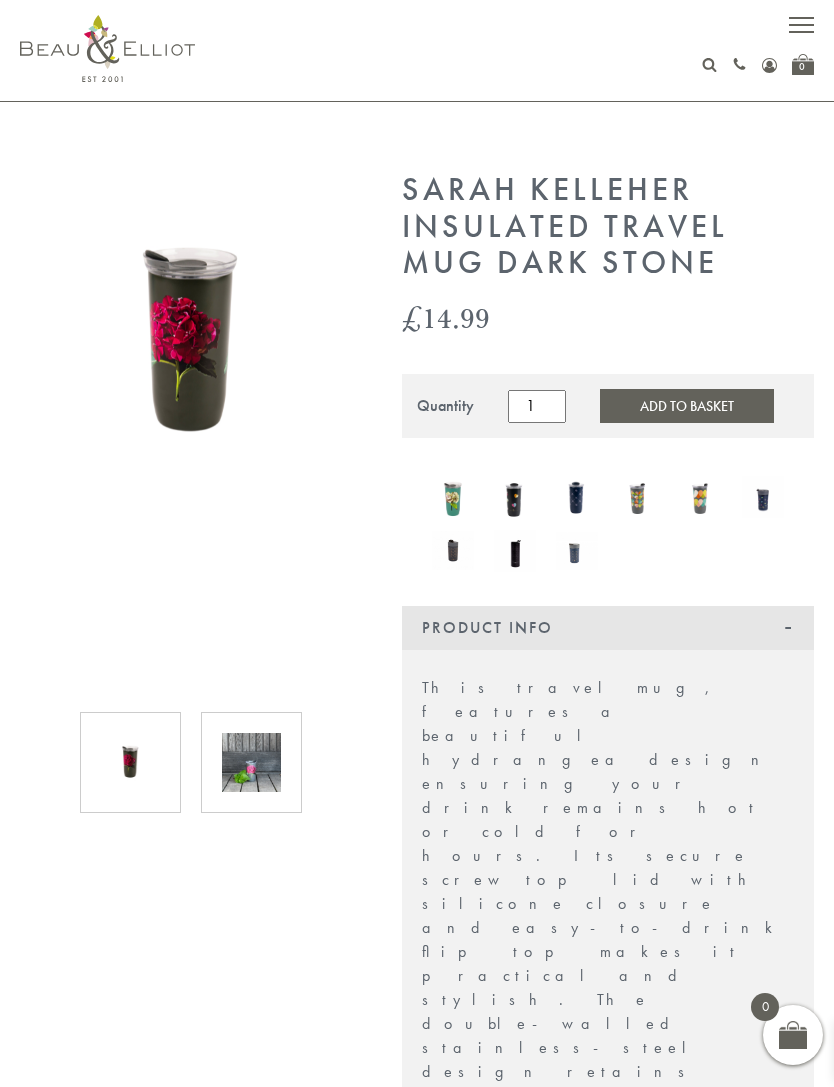 scroll, scrollTop: 0, scrollLeft: 0, axis: both 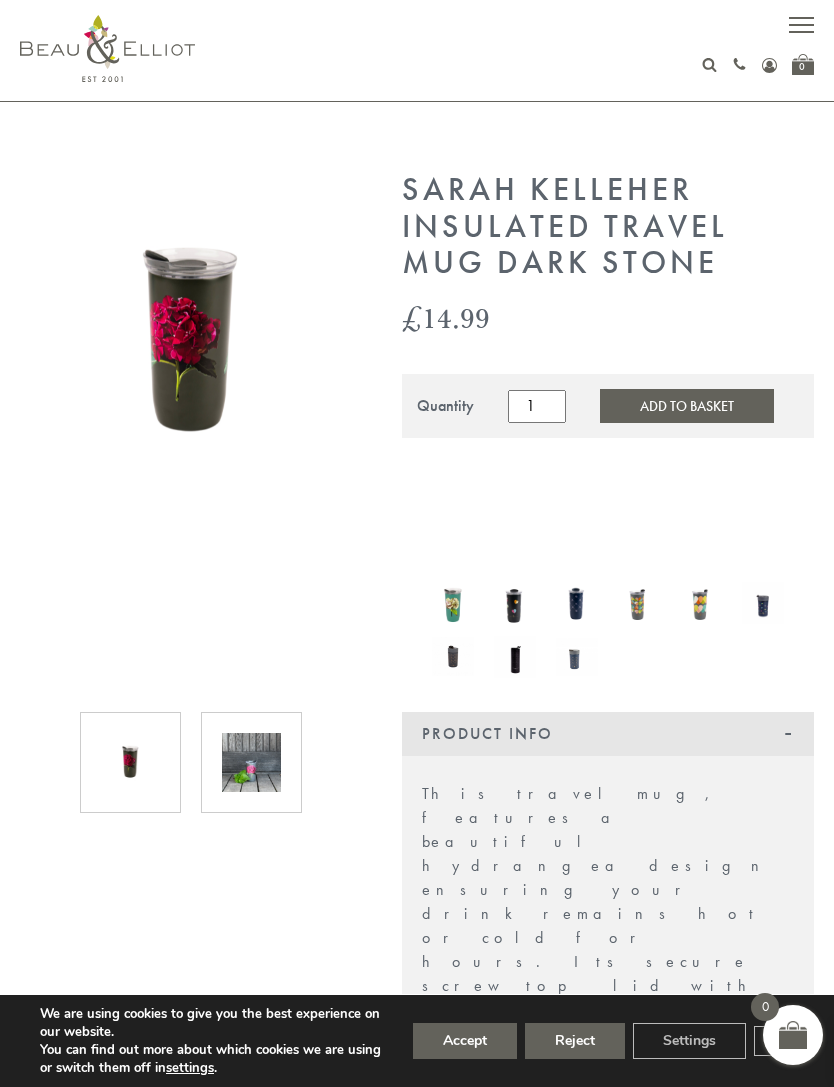 click at bounding box center (577, 602) 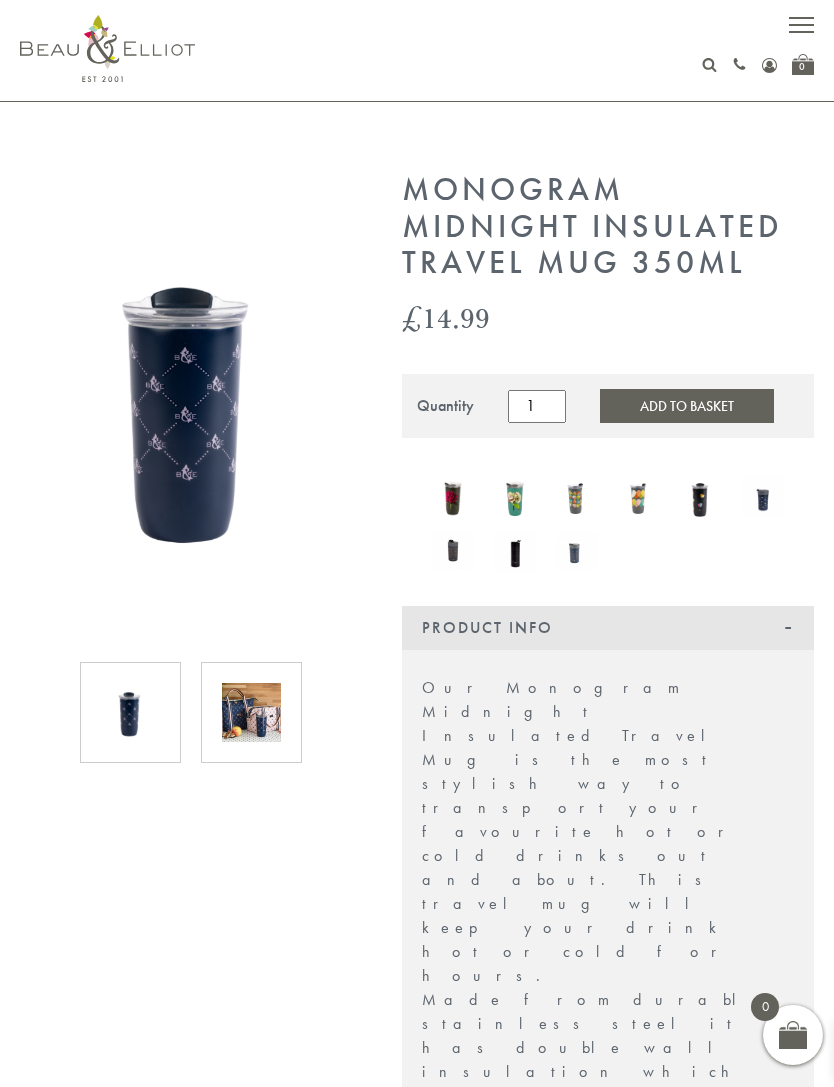 scroll, scrollTop: 0, scrollLeft: 0, axis: both 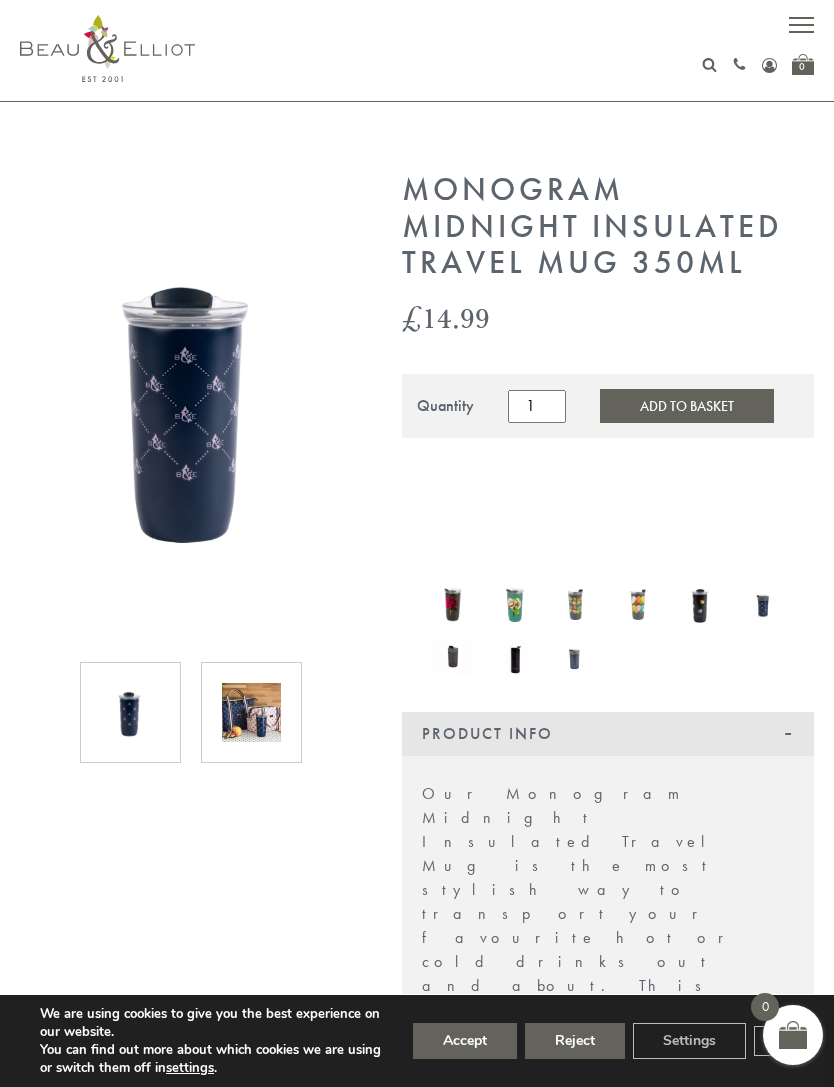 click at bounding box center [191, 405] 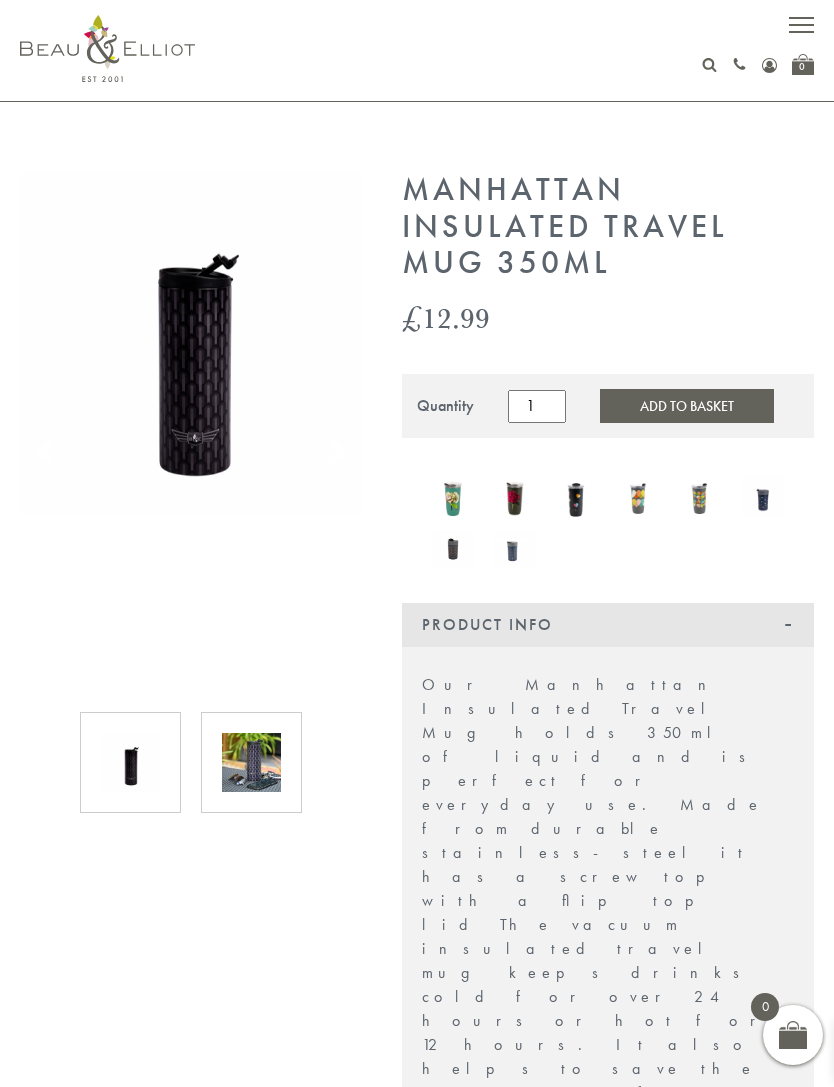 scroll, scrollTop: 0, scrollLeft: 0, axis: both 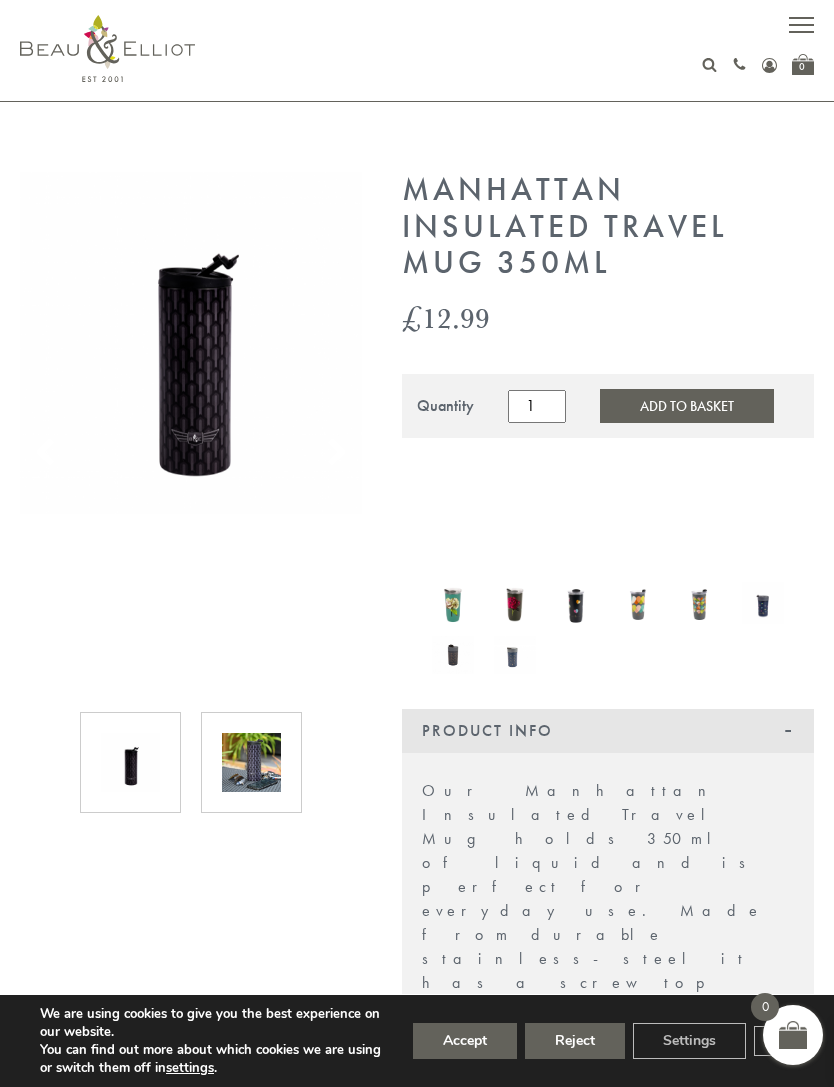 click at bounding box center [701, 603] 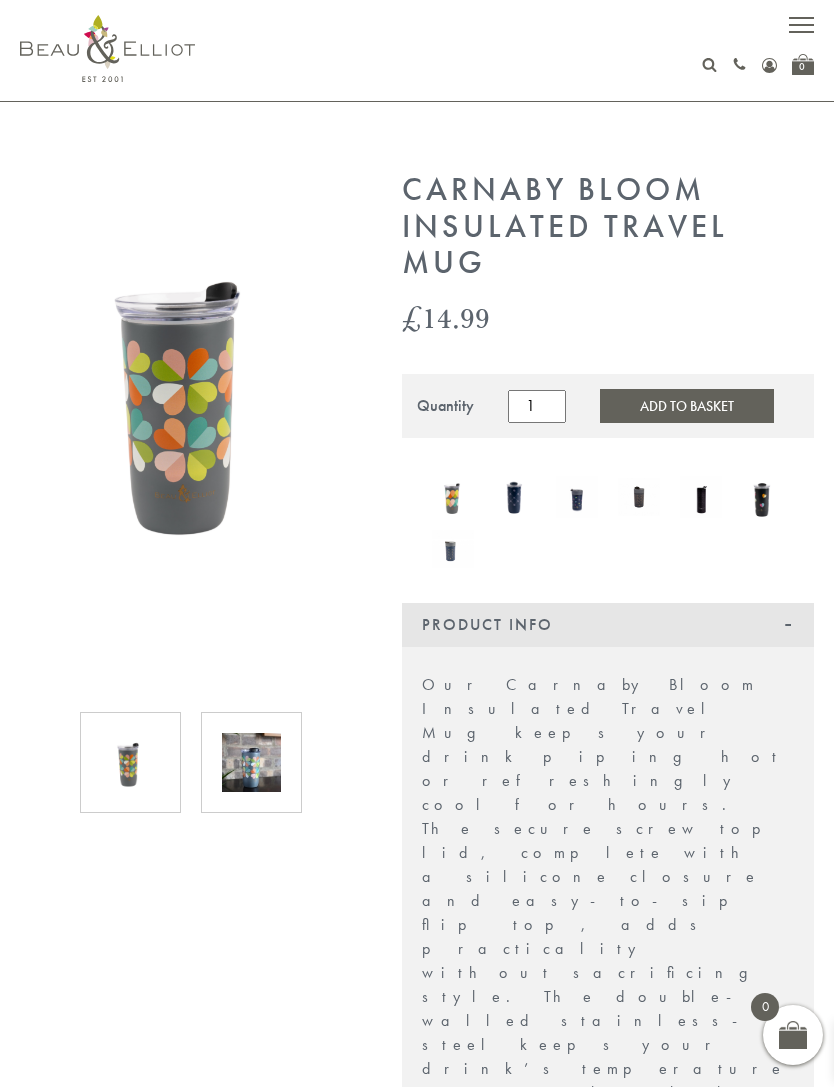 scroll, scrollTop: 0, scrollLeft: 0, axis: both 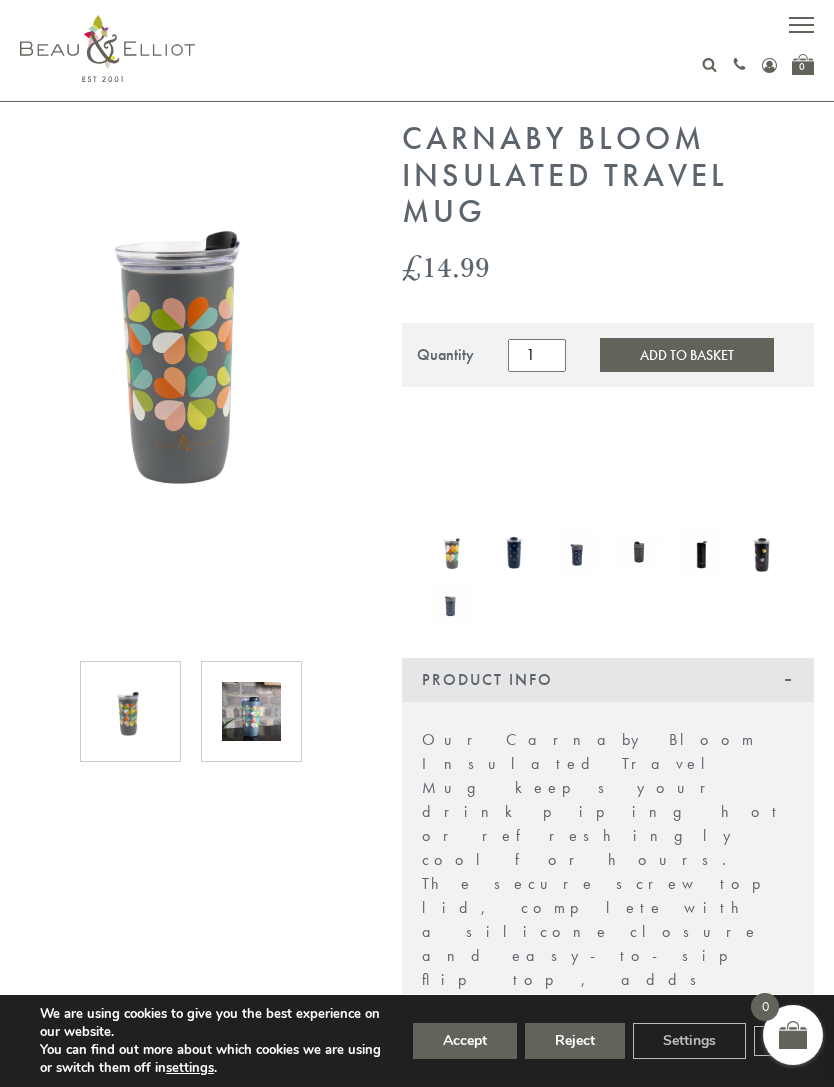 click at bounding box center (251, 711) 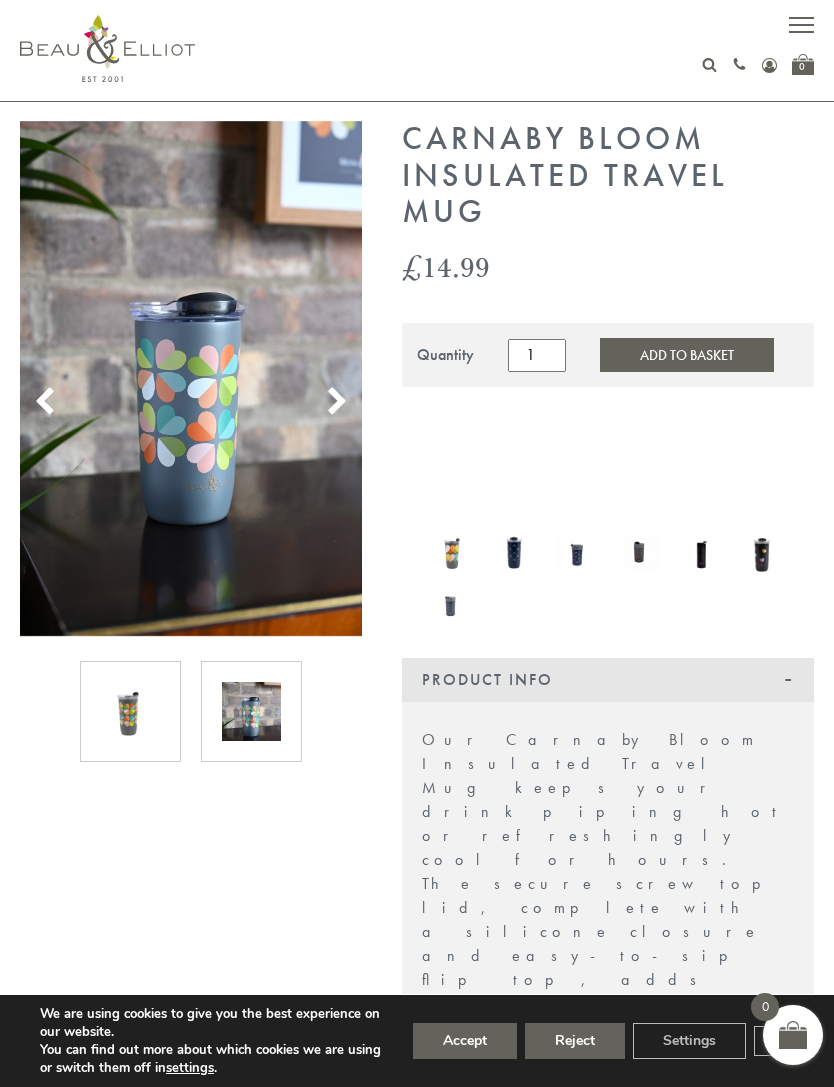 click at bounding box center [608, 575] 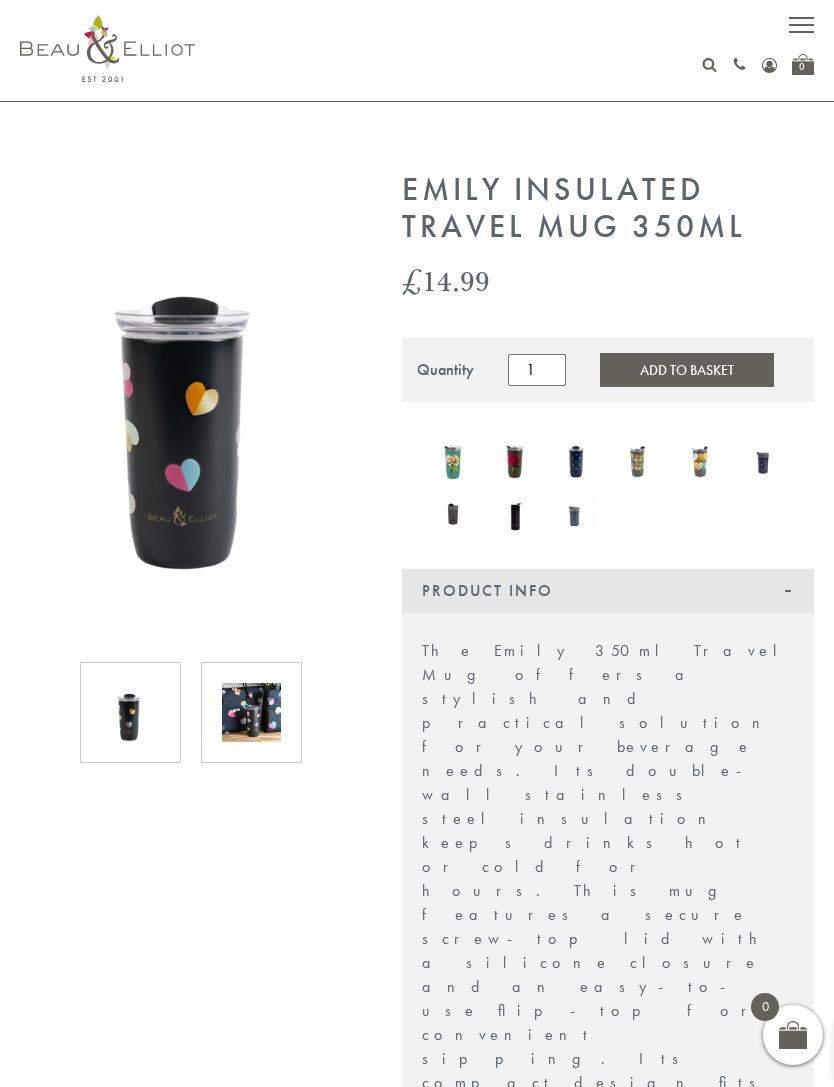 scroll, scrollTop: 0, scrollLeft: 0, axis: both 